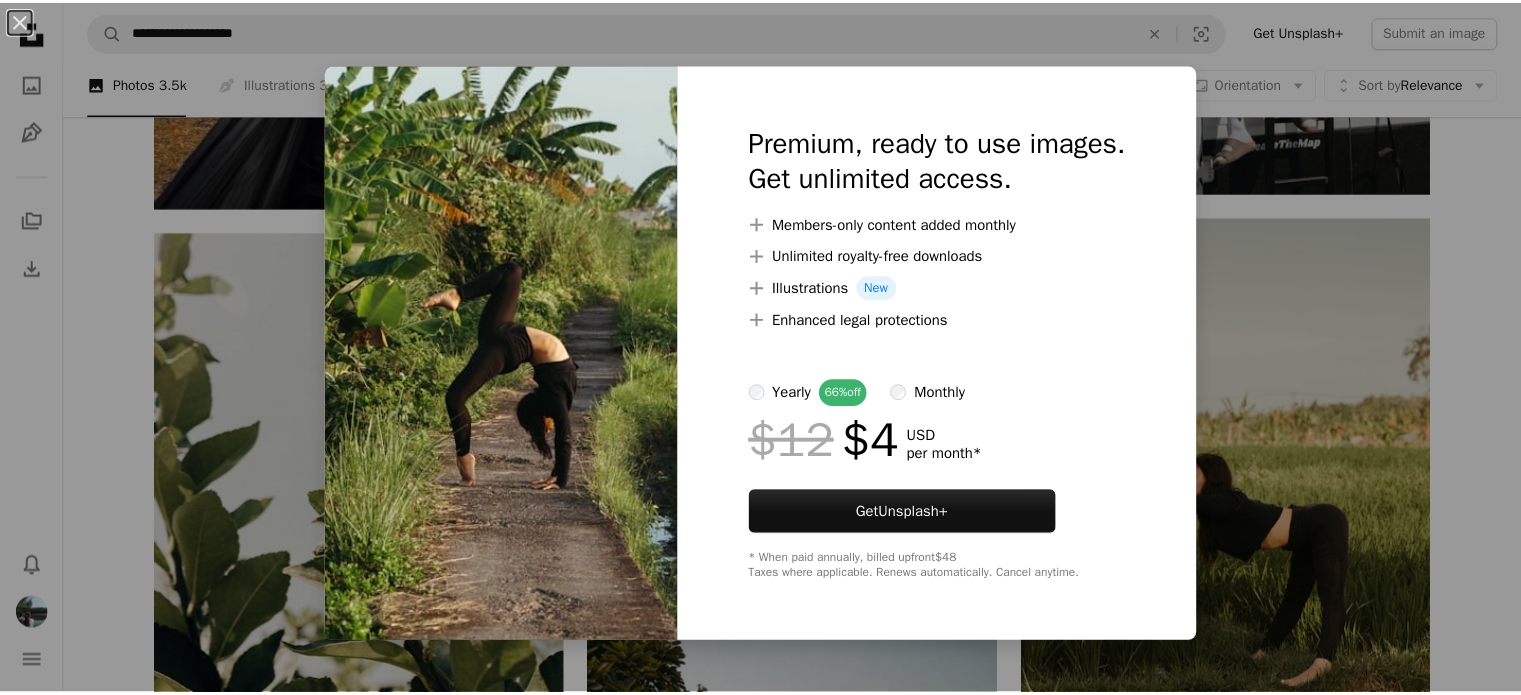 scroll, scrollTop: 0, scrollLeft: 0, axis: both 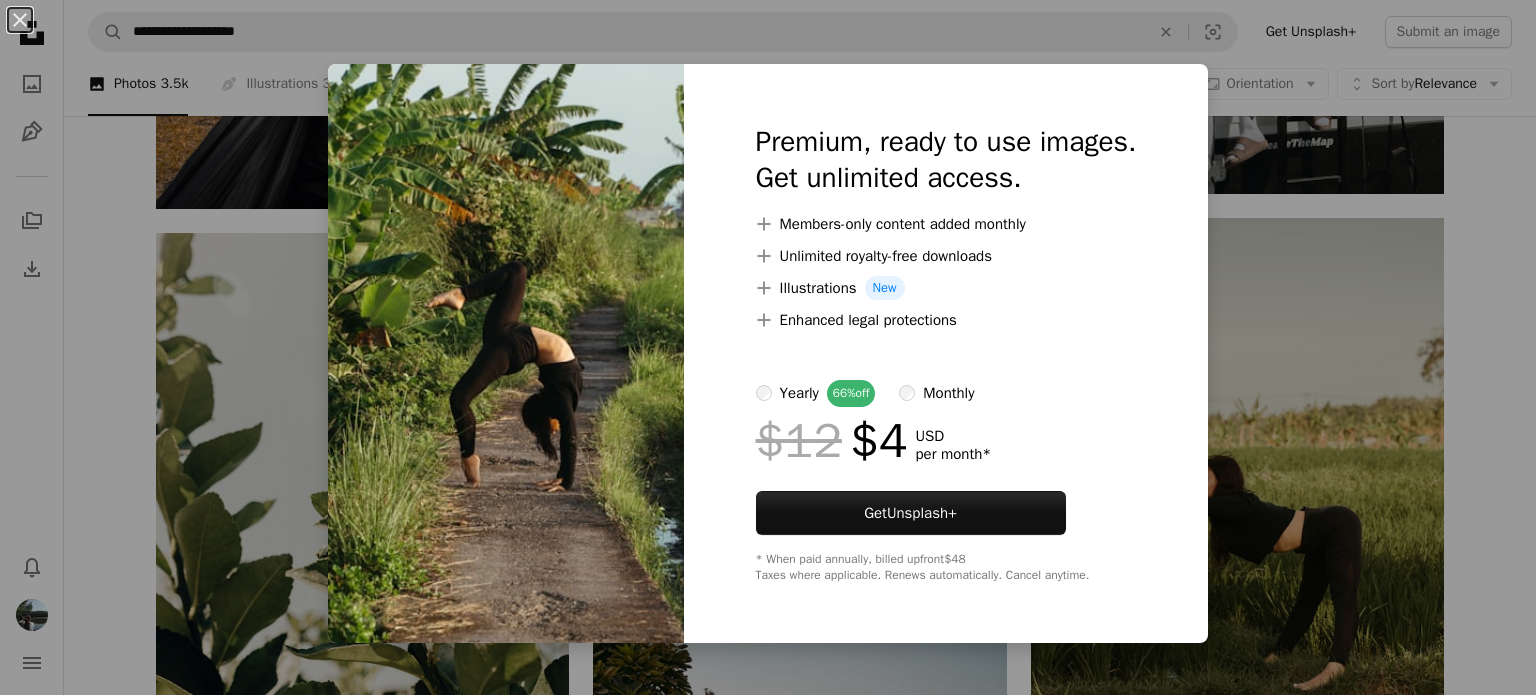 click on "An X shape Premium, ready to use images. Get unlimited access. A plus sign Members-only content added monthly A plus sign Unlimited royalty-free downloads A plus sign Illustrations  New A plus sign Enhanced legal protections yearly 66%  off monthly $12   $4 USD per month * Get  Unsplash+ * When paid annually, billed upfront  $48 Taxes where applicable. Renews automatically. Cancel anytime." at bounding box center (768, 347) 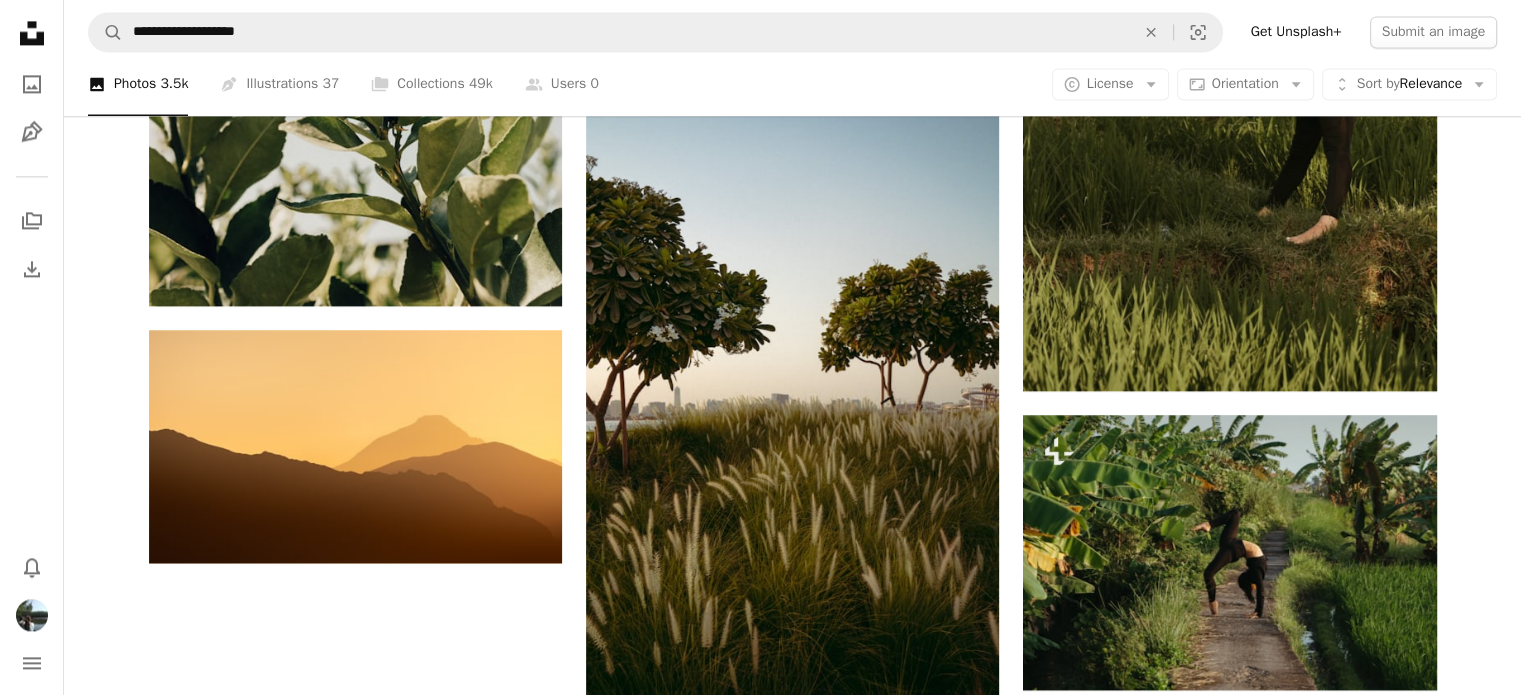 scroll, scrollTop: 2900, scrollLeft: 0, axis: vertical 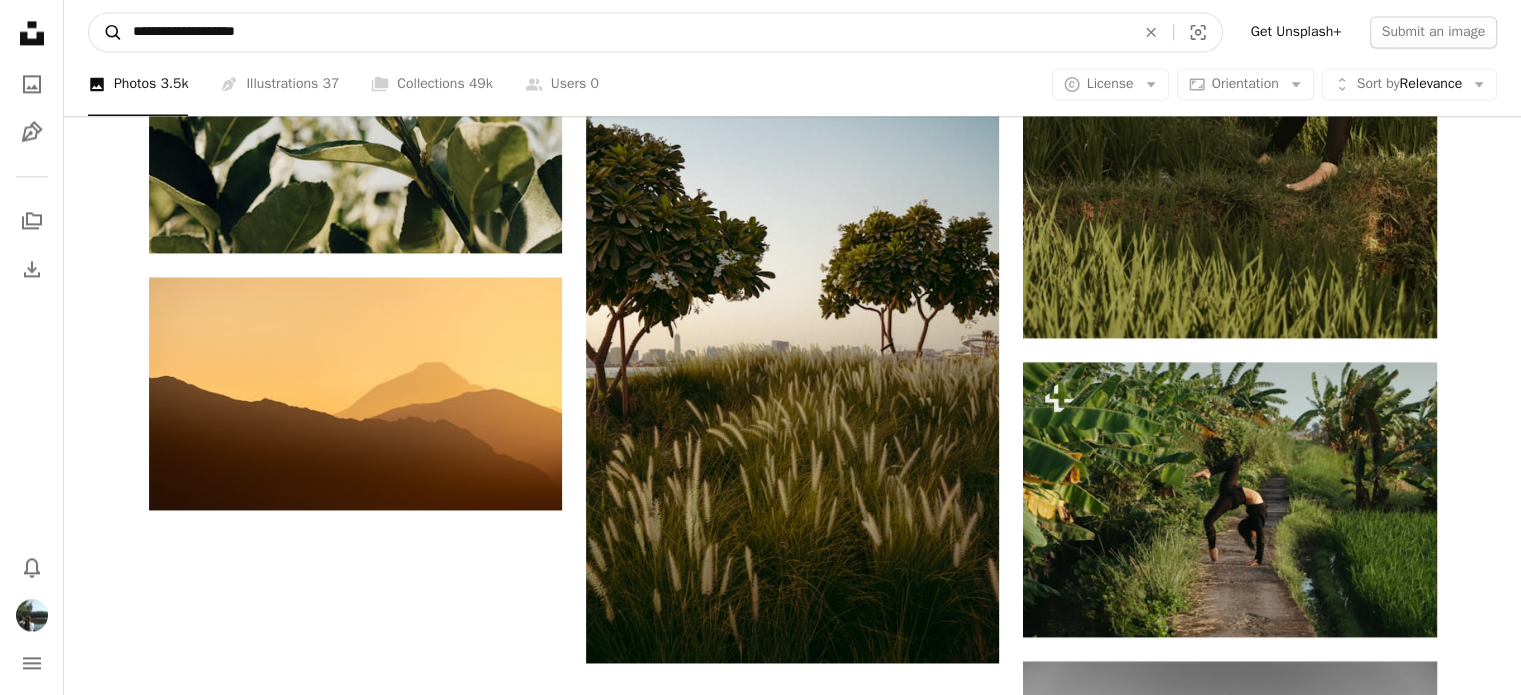 drag, startPoint x: 108, startPoint y: 31, endPoint x: 92, endPoint y: 31, distance: 16 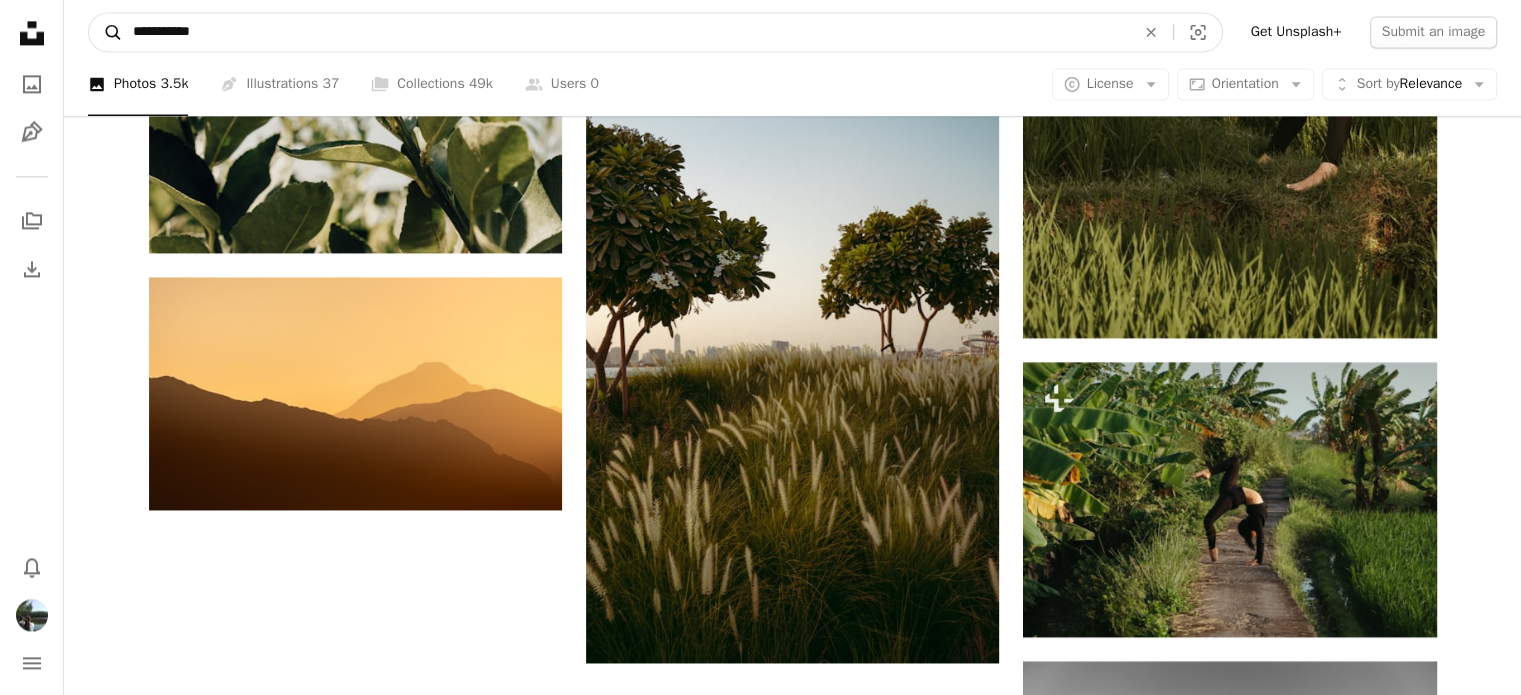 type on "**********" 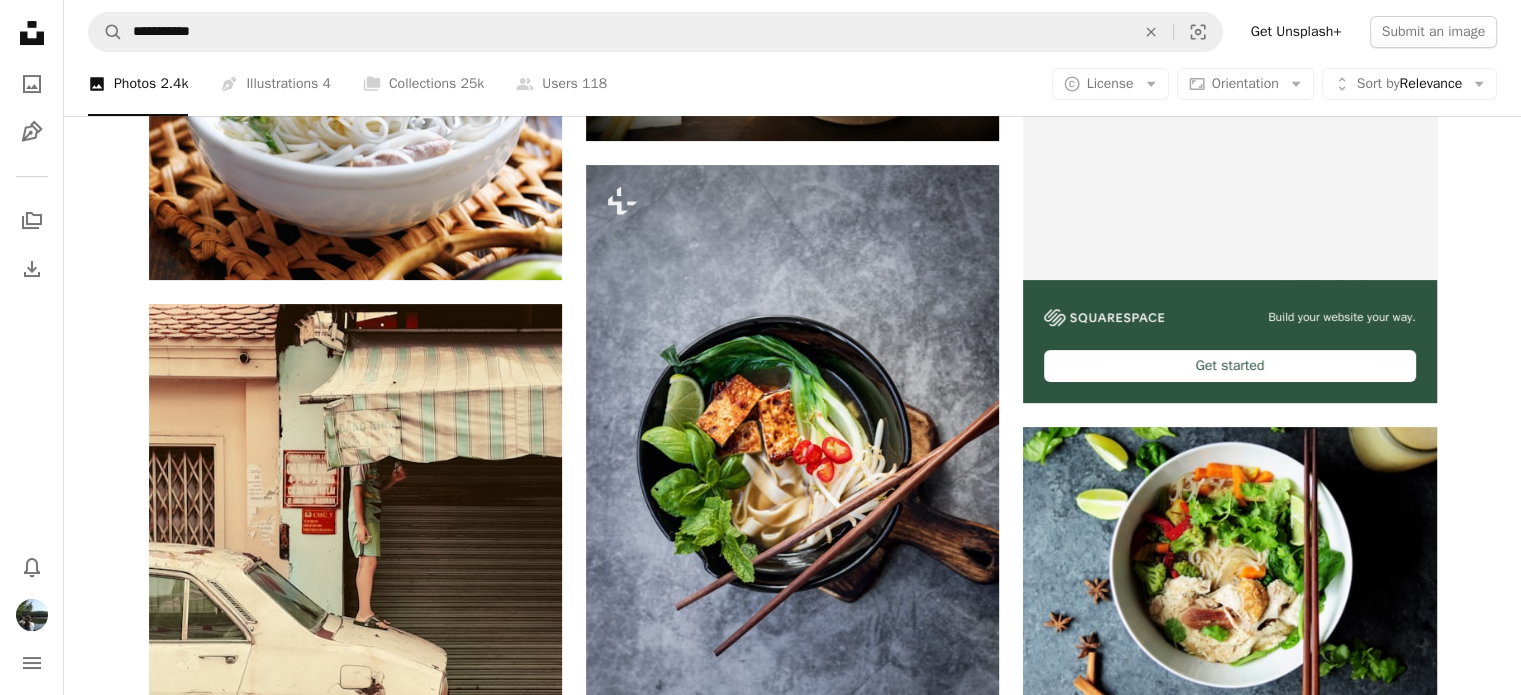 scroll, scrollTop: 400, scrollLeft: 0, axis: vertical 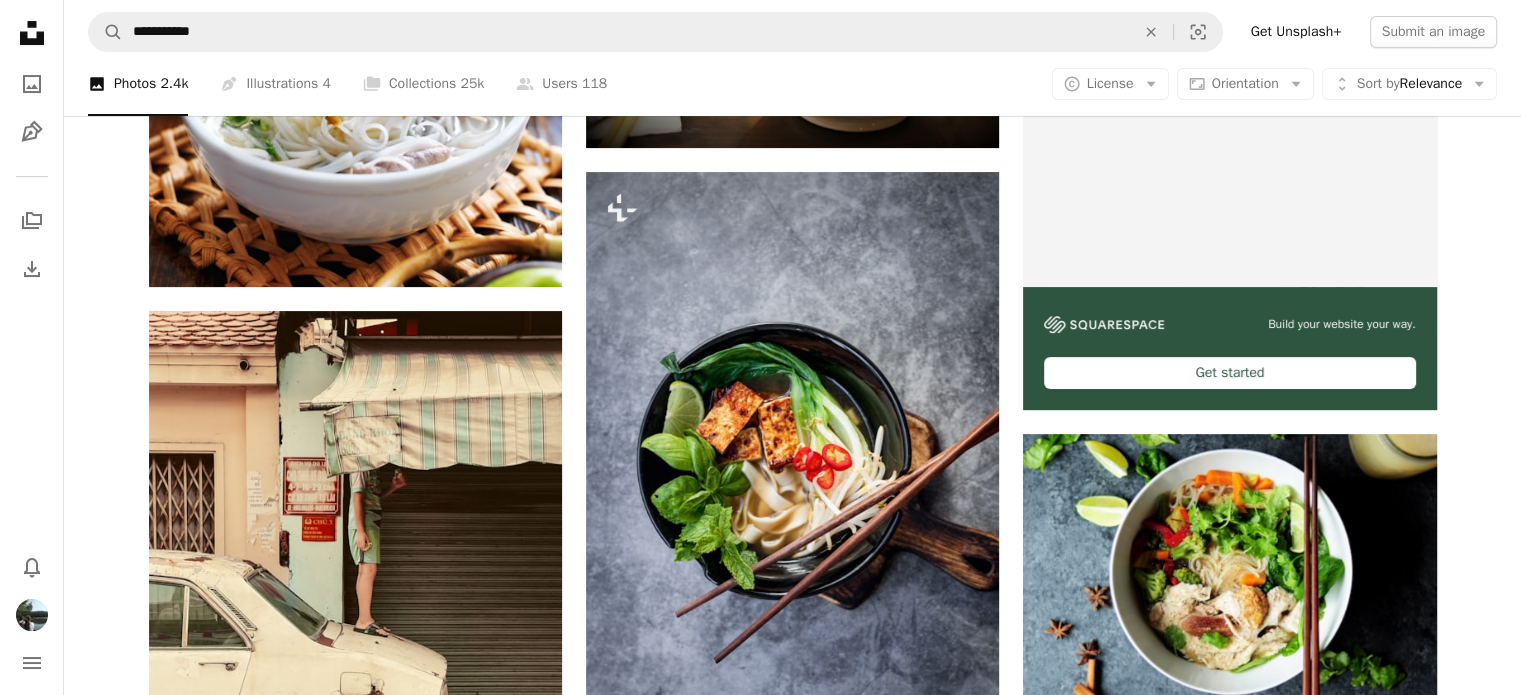 click at bounding box center (1229, 869) 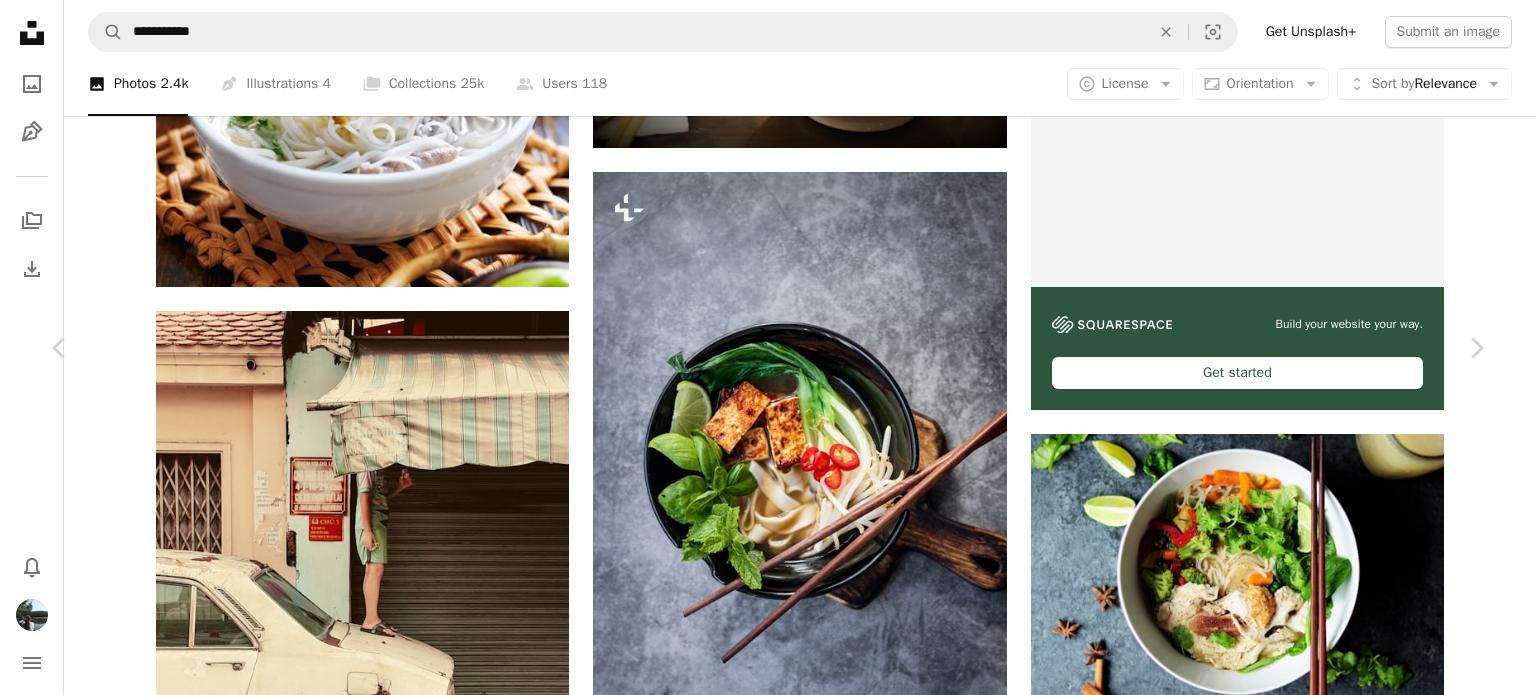 click on "Download" at bounding box center (1301, 4230) 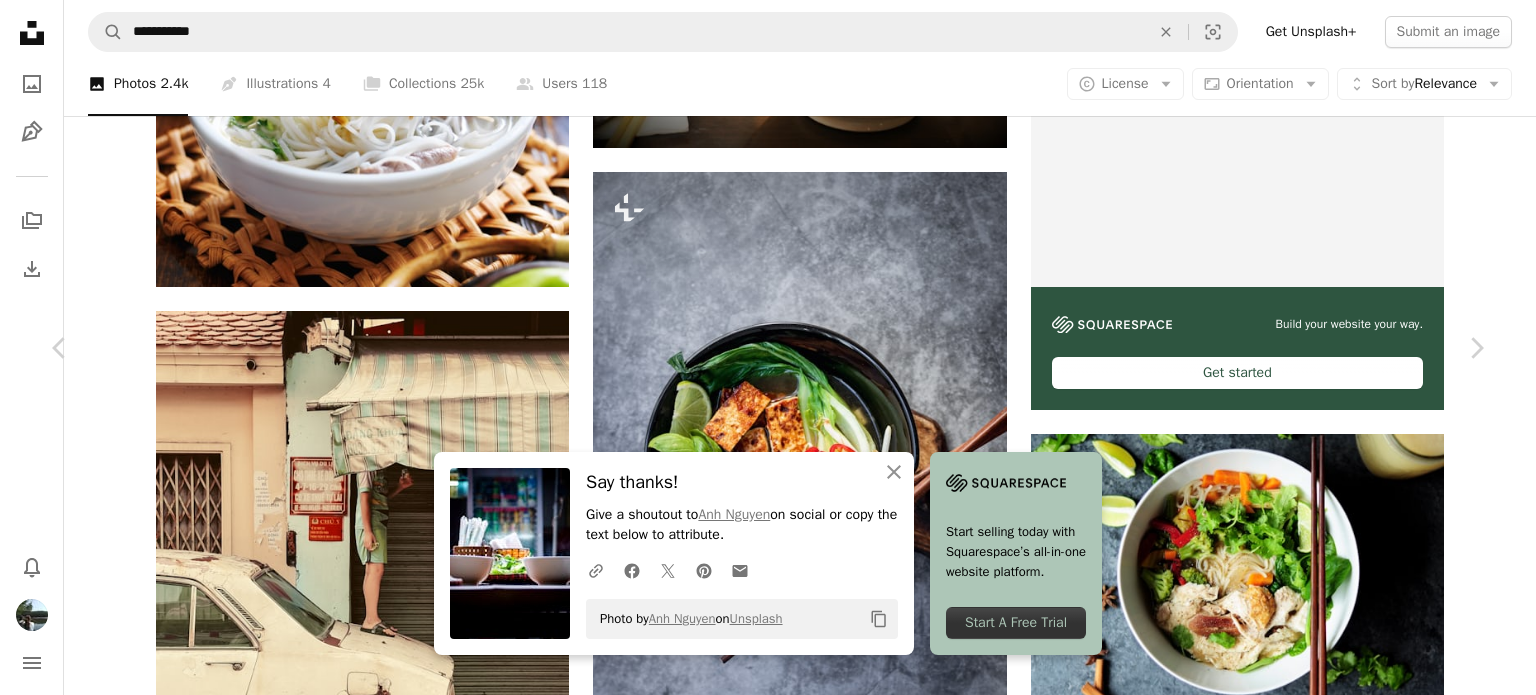 click on "An X shape" at bounding box center [20, 20] 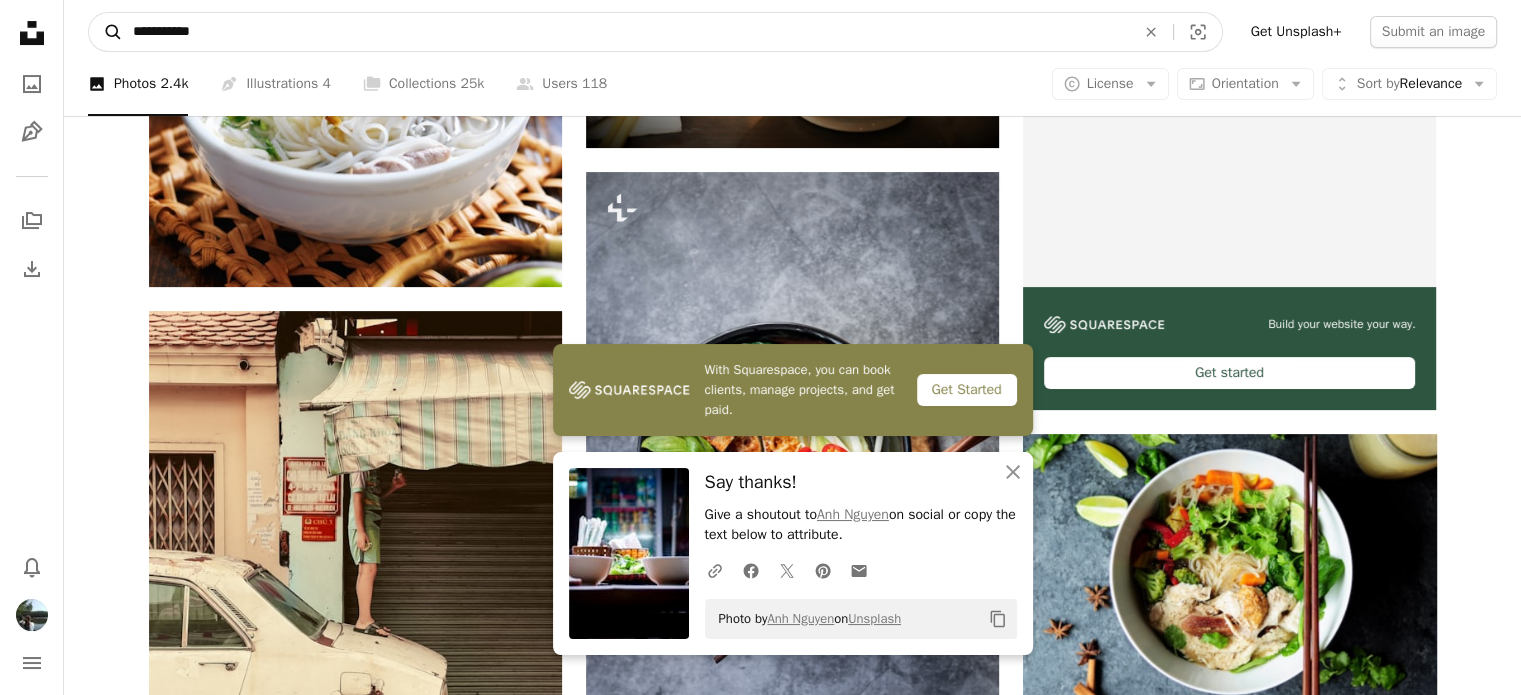 drag, startPoint x: 242, startPoint y: 33, endPoint x: 112, endPoint y: 39, distance: 130.13838 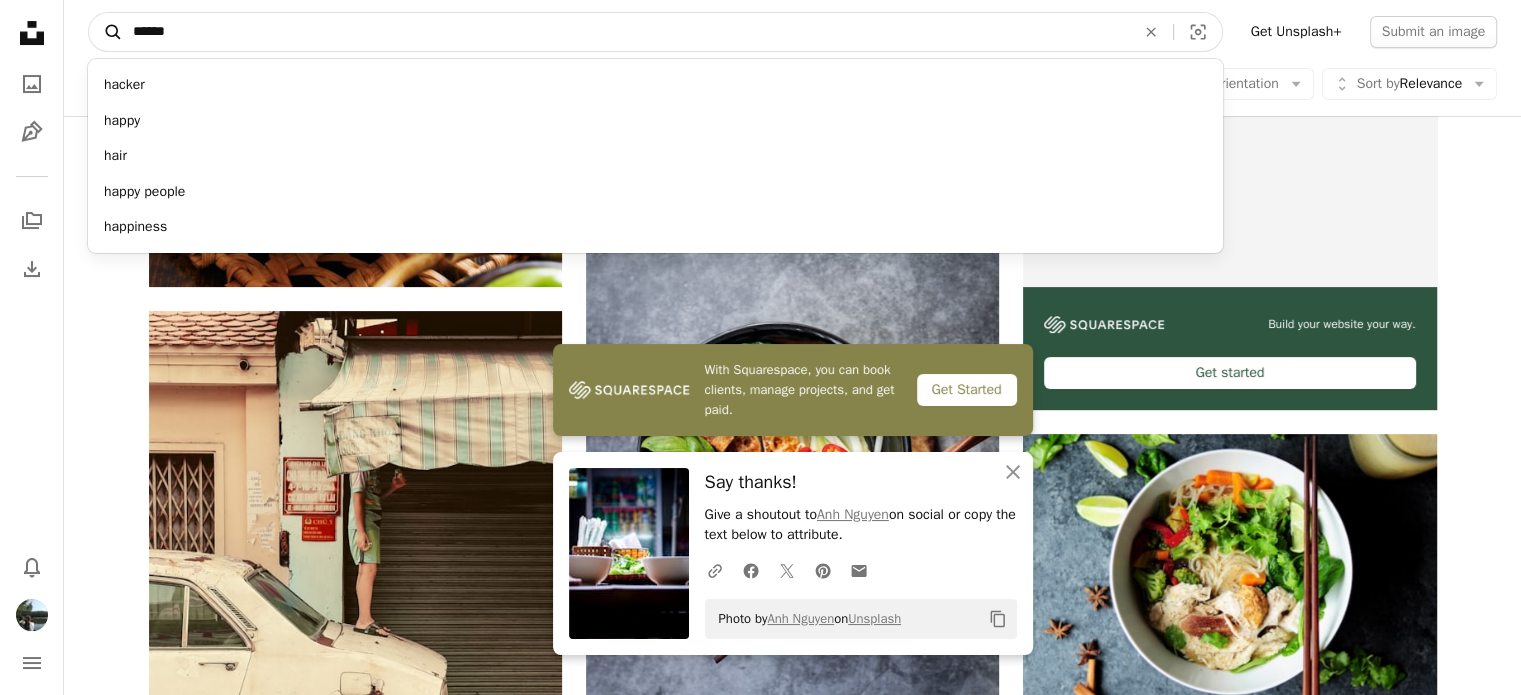 type on "******" 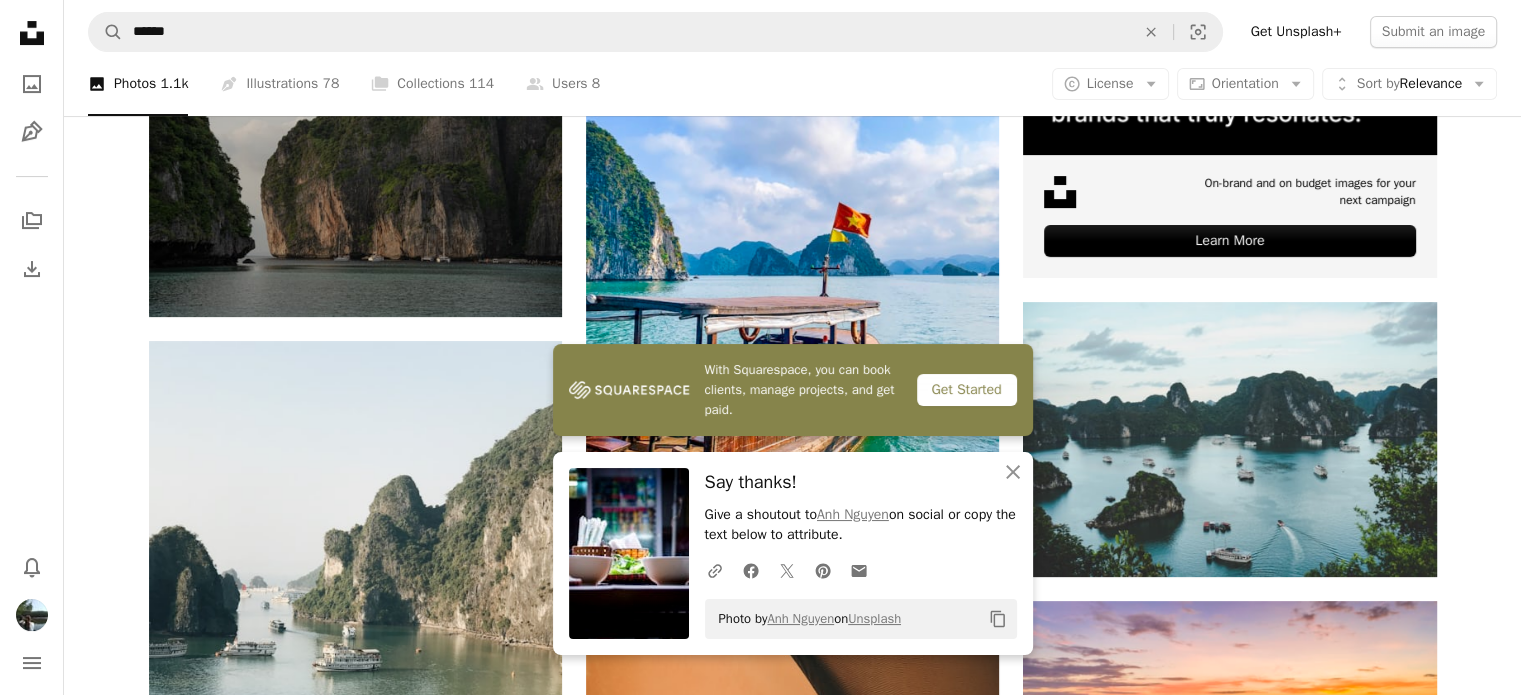 scroll, scrollTop: 500, scrollLeft: 0, axis: vertical 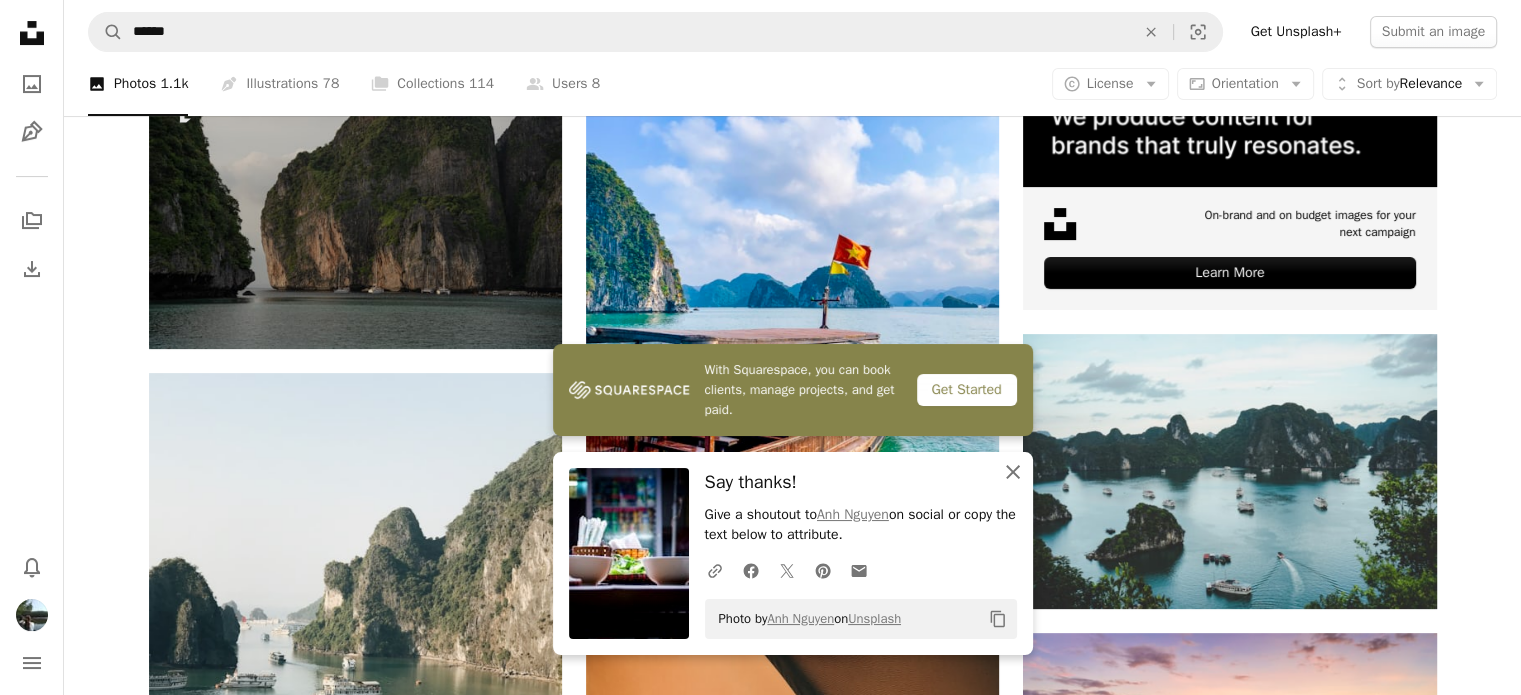 click 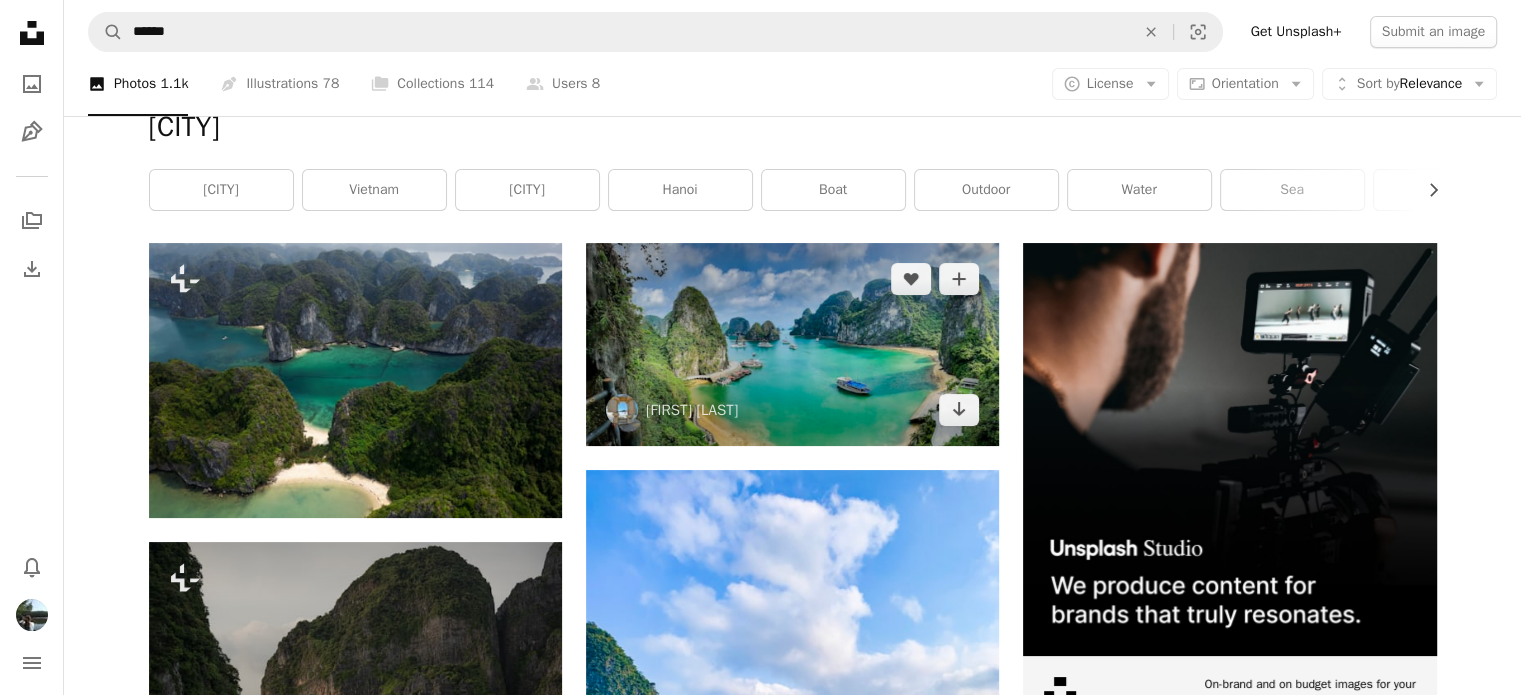 scroll, scrollTop: 0, scrollLeft: 0, axis: both 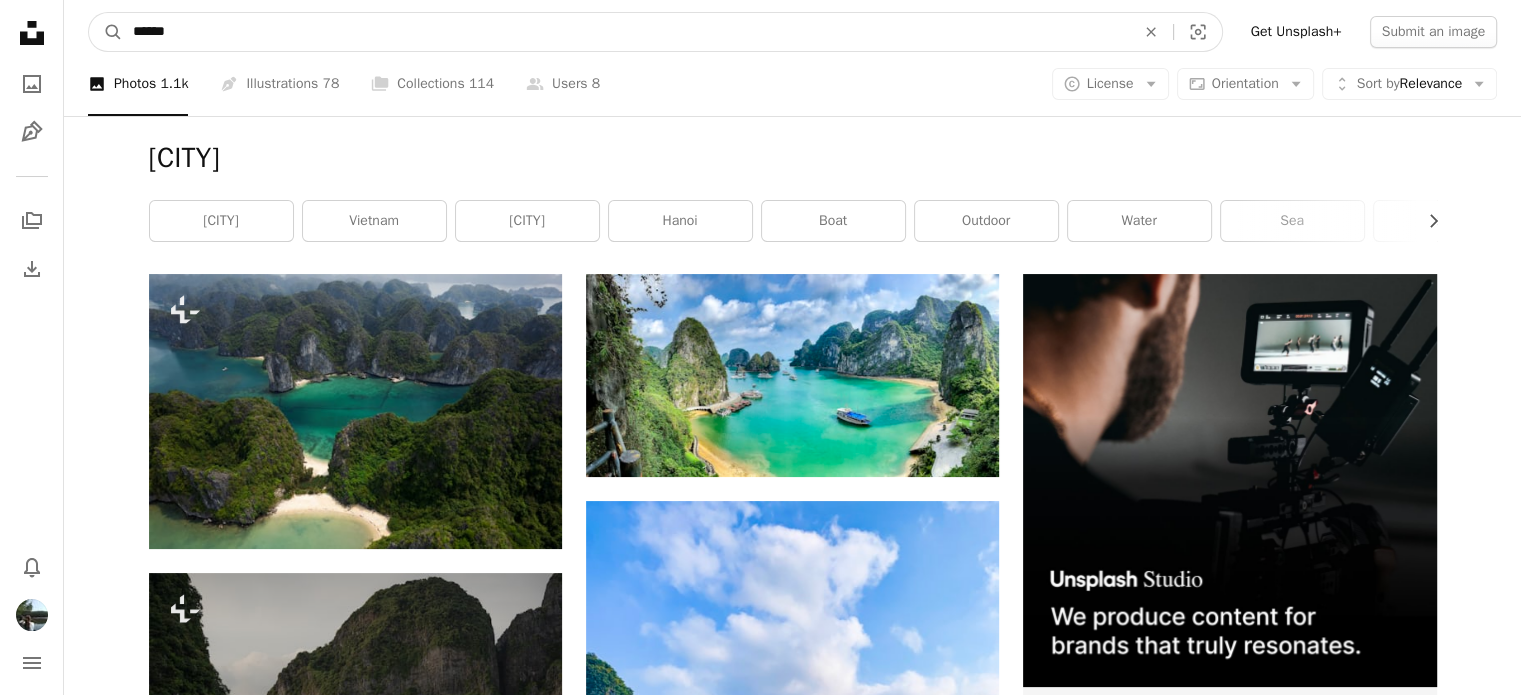 click on "******" at bounding box center (626, 32) 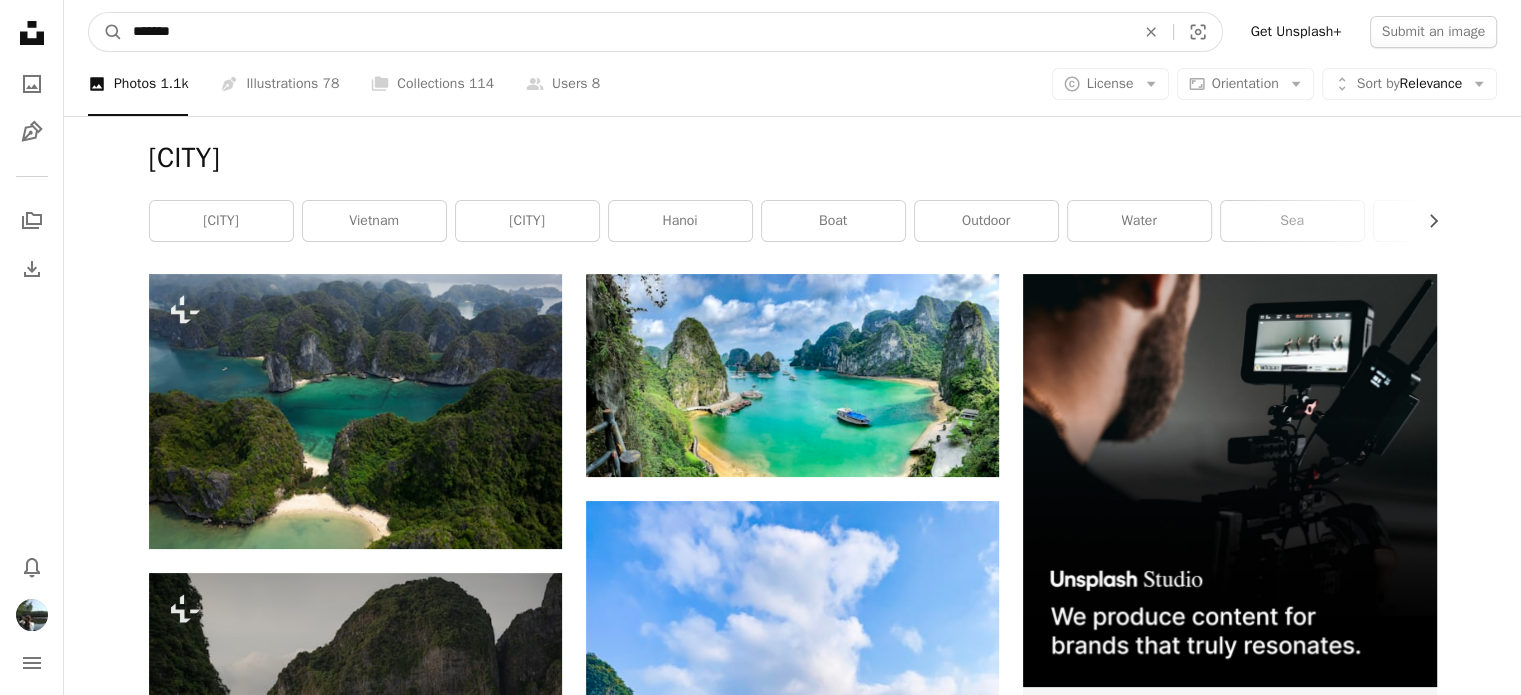 click on "A magnifying glass" at bounding box center (106, 32) 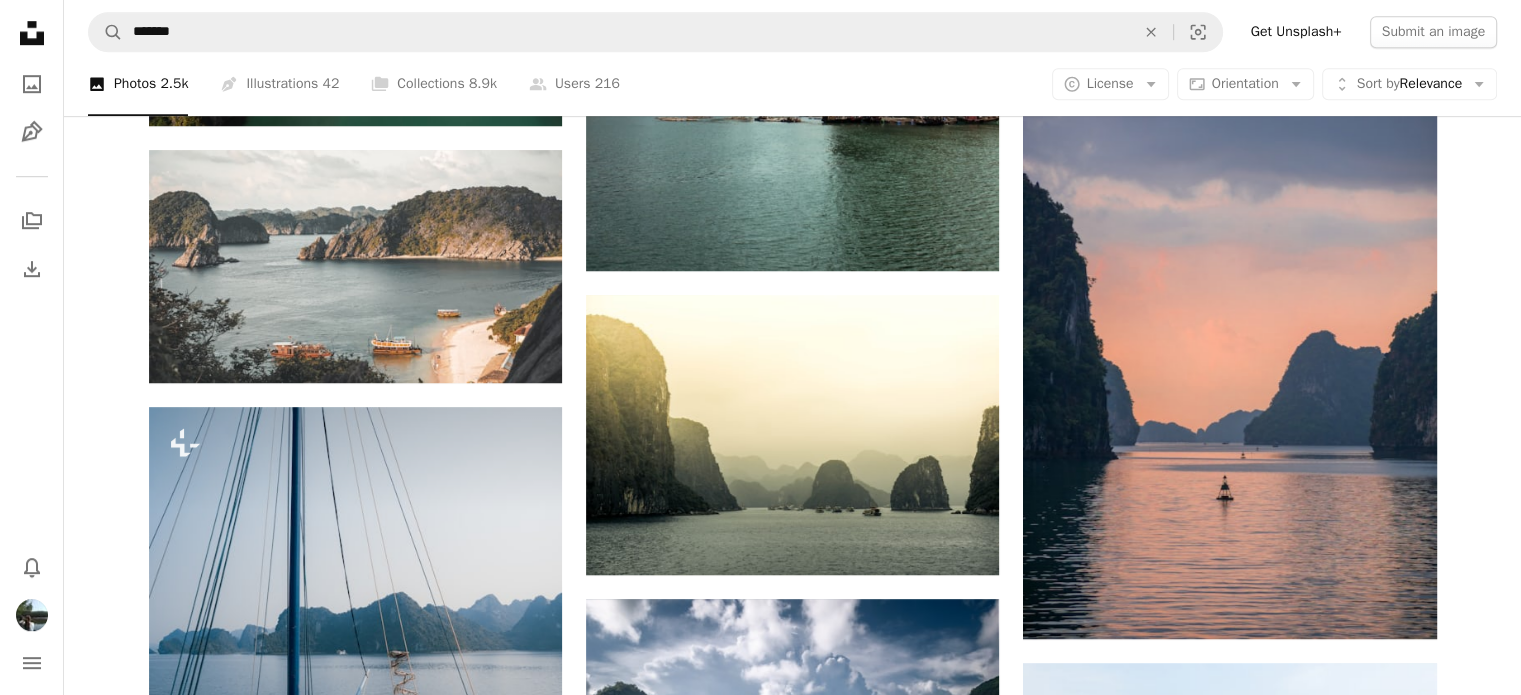 scroll, scrollTop: 1300, scrollLeft: 0, axis: vertical 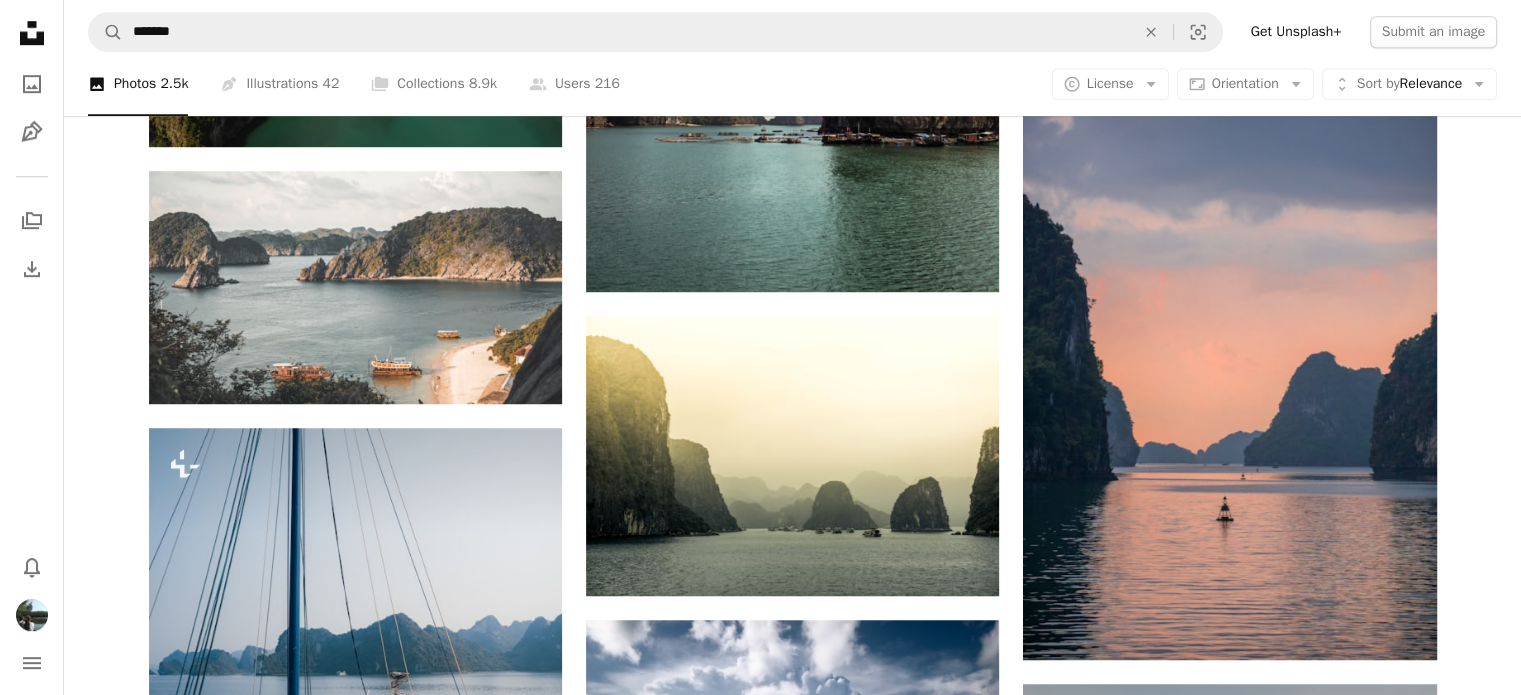 click at bounding box center [1229, 821] 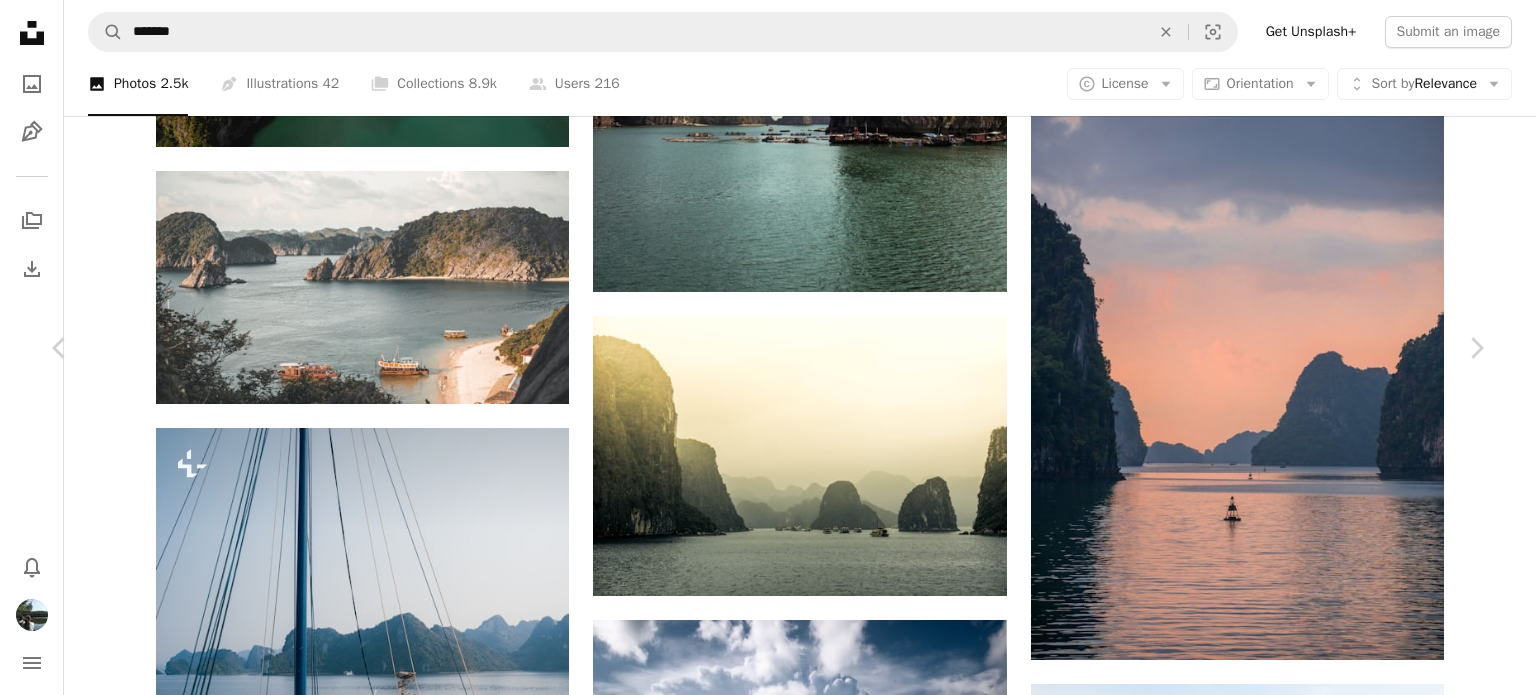 click on "Download" at bounding box center (1301, 2916) 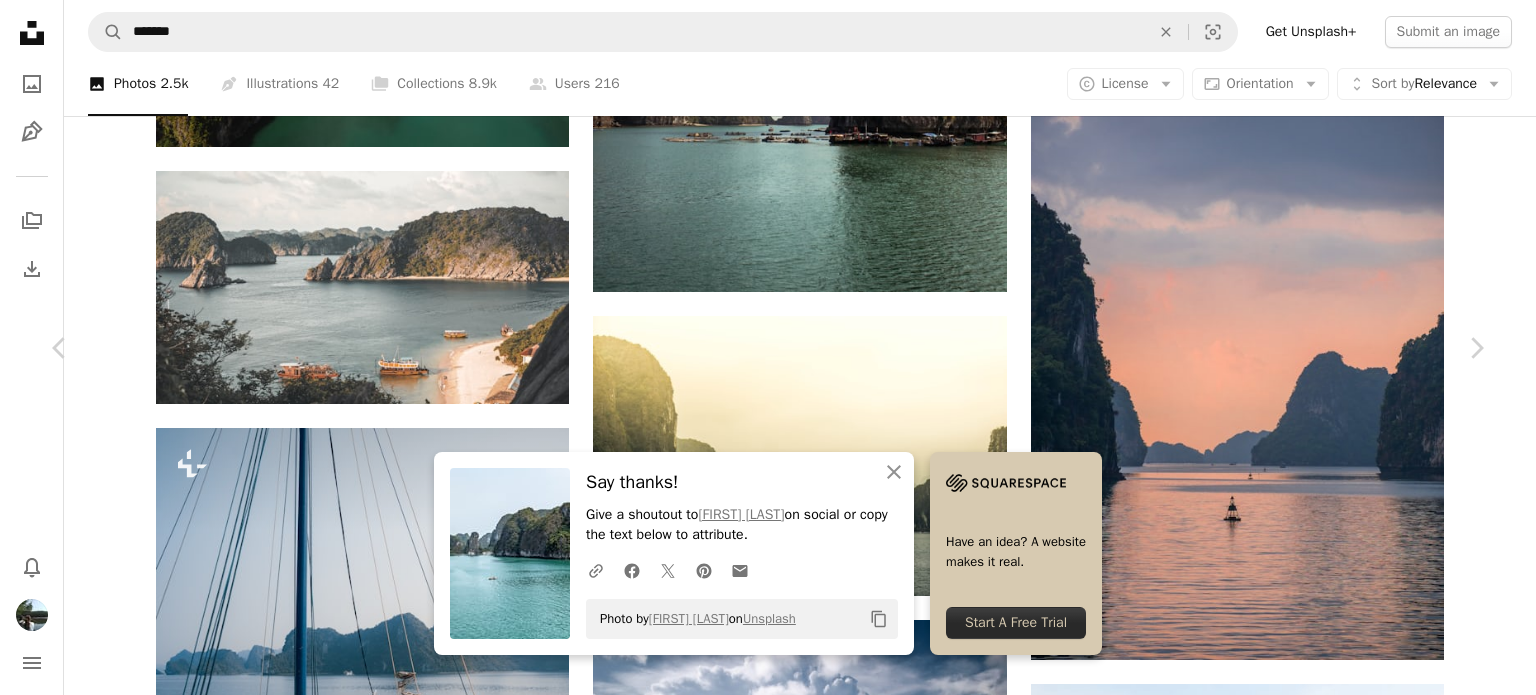 click on "An X shape" at bounding box center (20, 20) 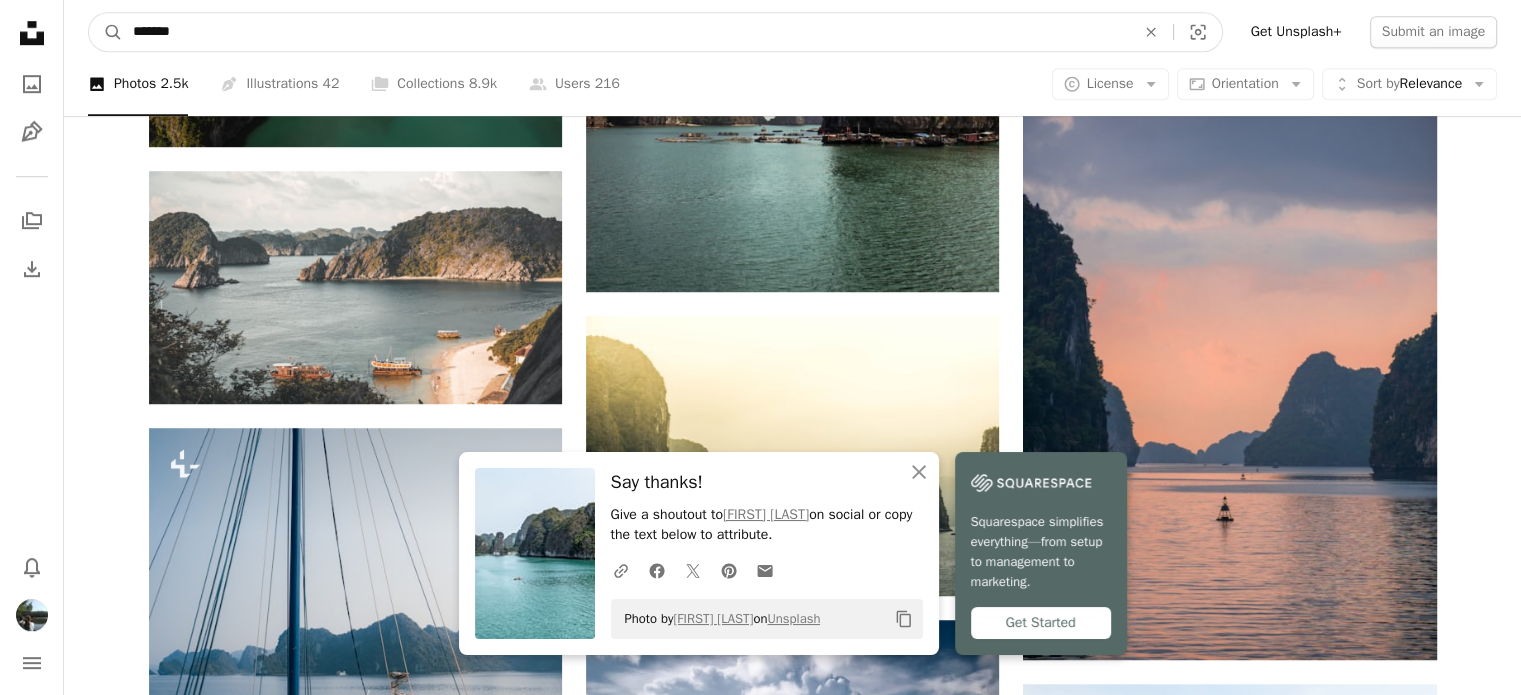 drag, startPoint x: 247, startPoint y: 43, endPoint x: 60, endPoint y: 45, distance: 187.0107 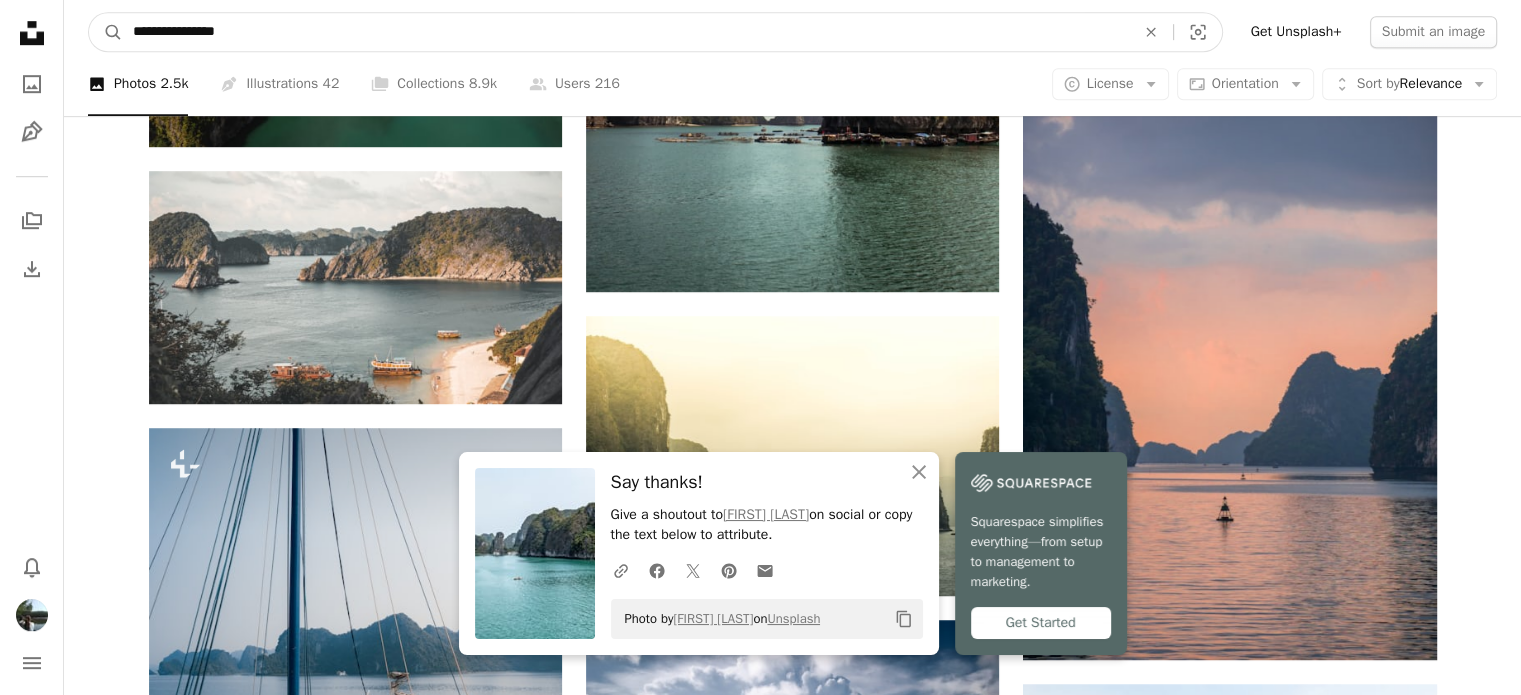click on "A magnifying glass" at bounding box center [106, 32] 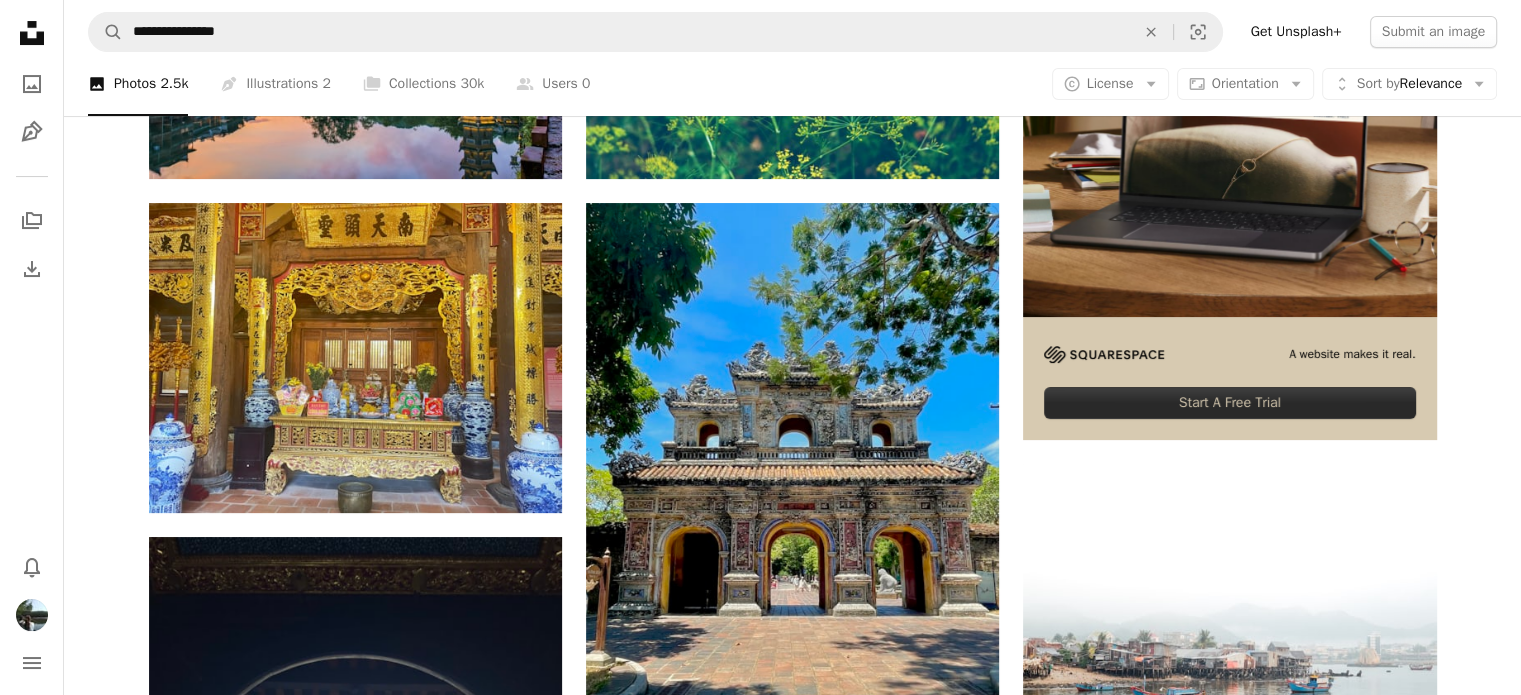 scroll, scrollTop: 200, scrollLeft: 0, axis: vertical 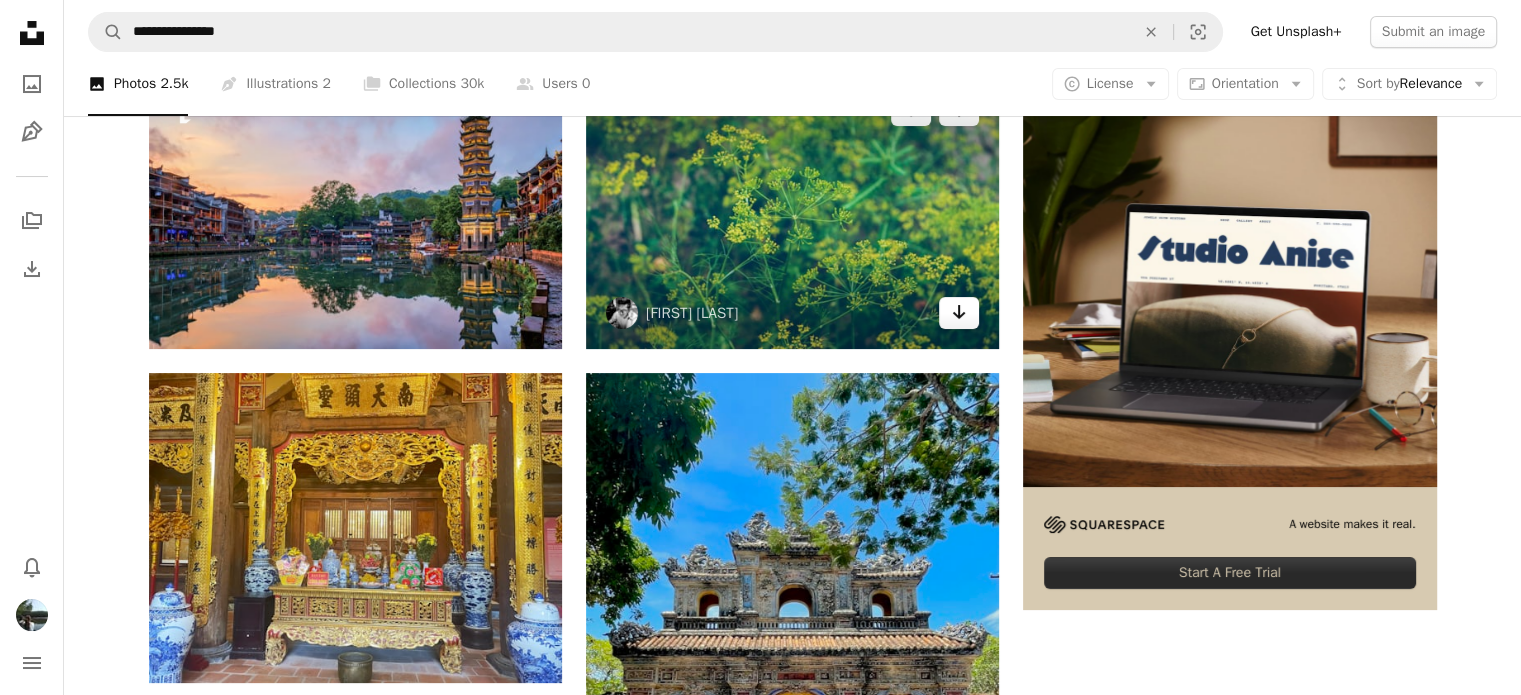 click on "Arrow pointing down" at bounding box center [959, 313] 